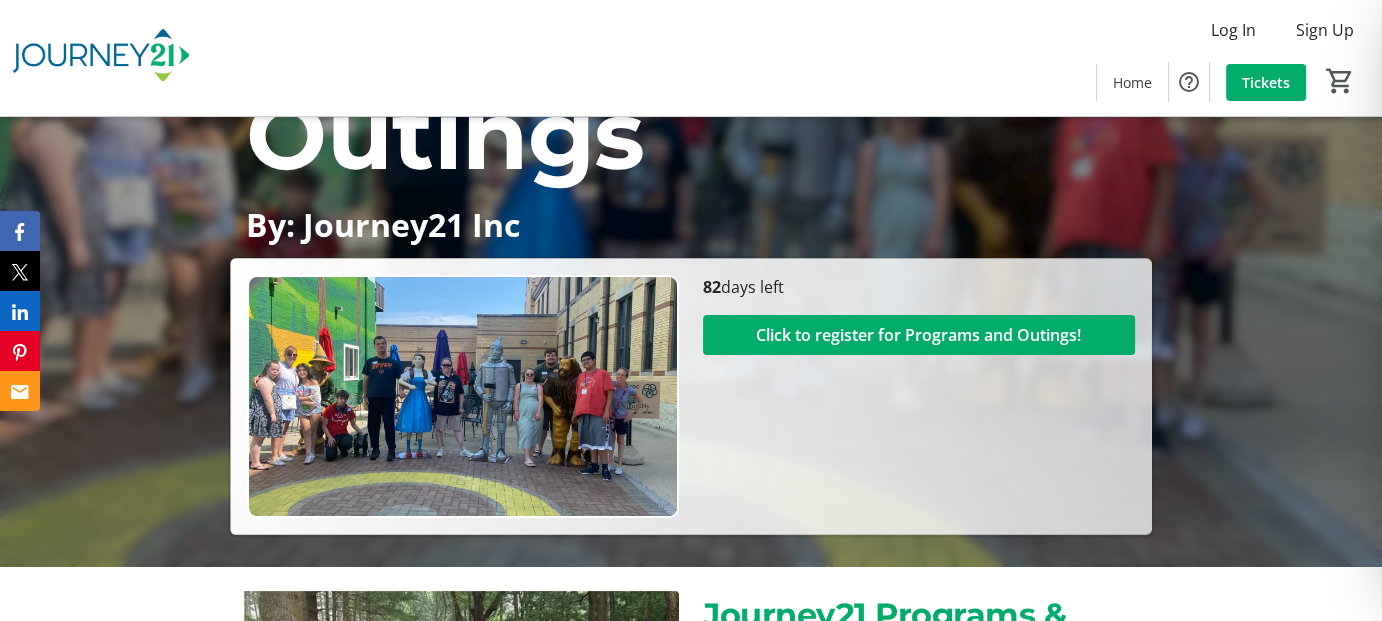 scroll, scrollTop: 200, scrollLeft: 0, axis: vertical 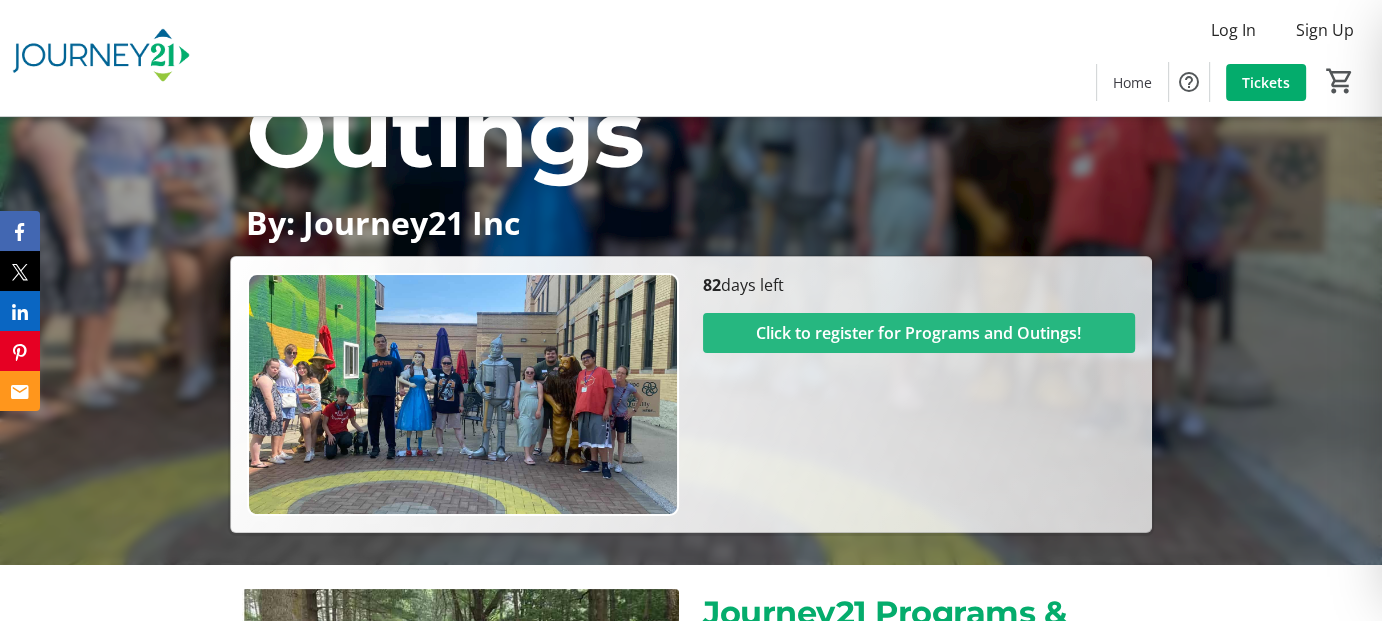 click on "Click to register for Programs and Outings!" at bounding box center (918, 333) 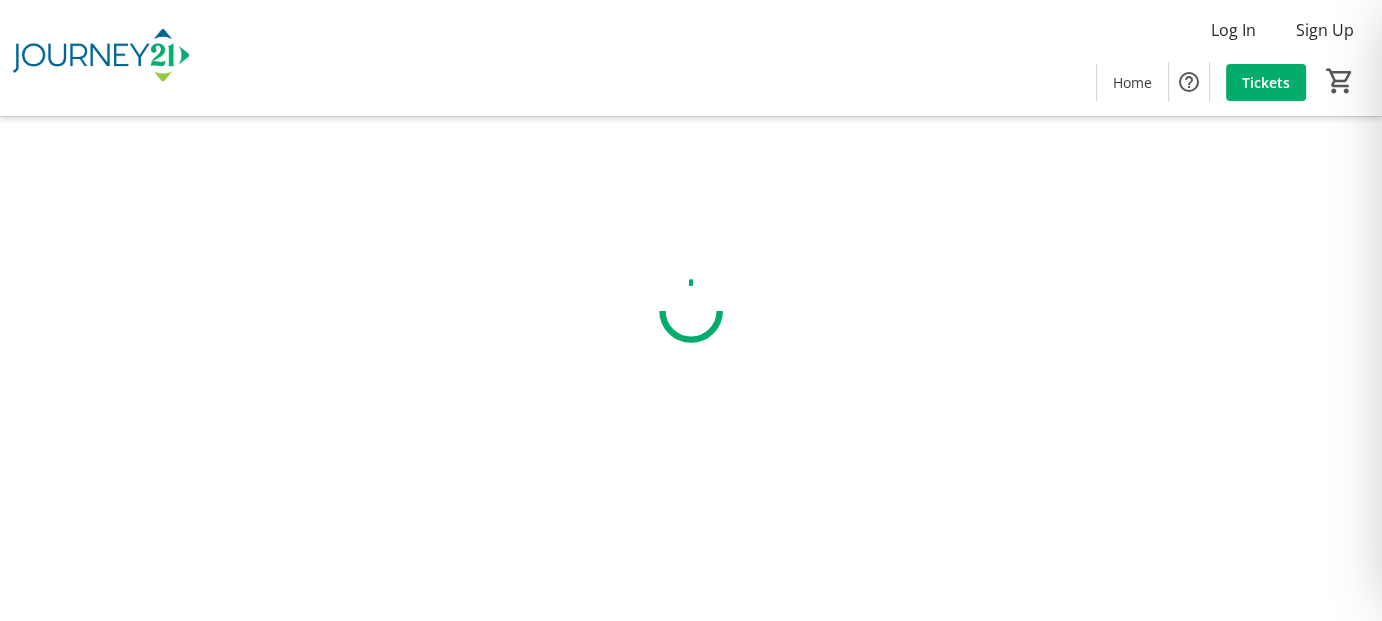 scroll, scrollTop: 0, scrollLeft: 0, axis: both 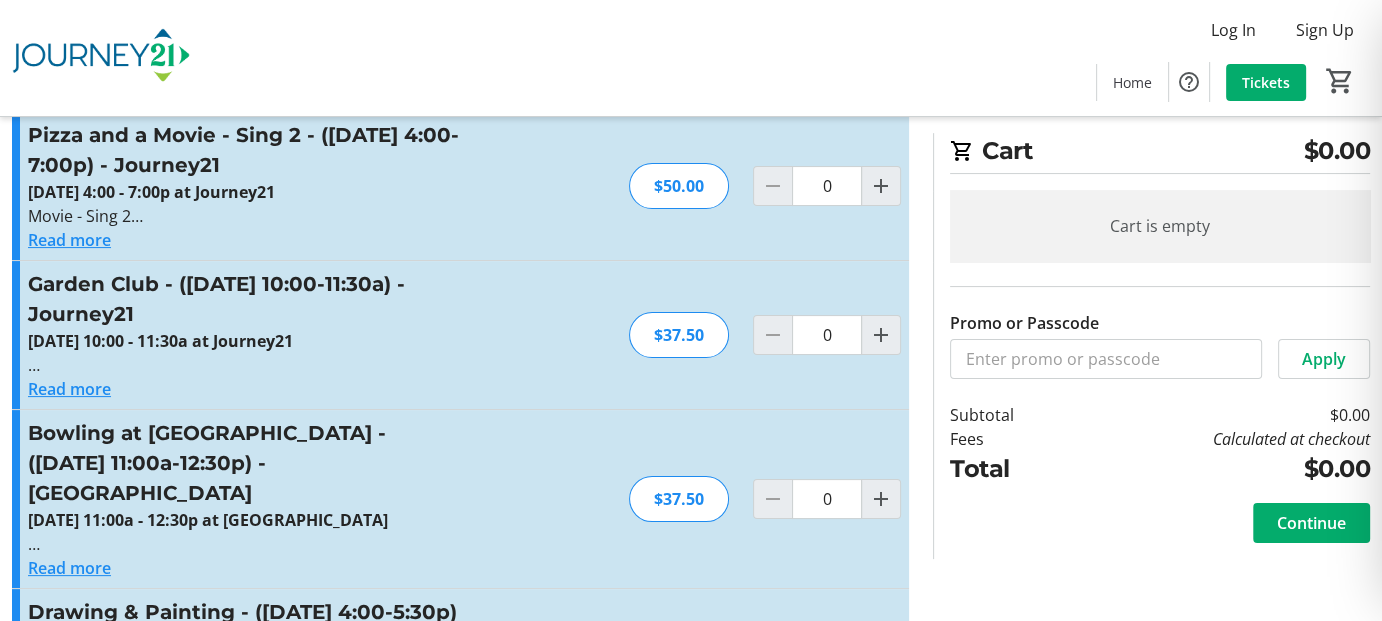 click on "Read more" 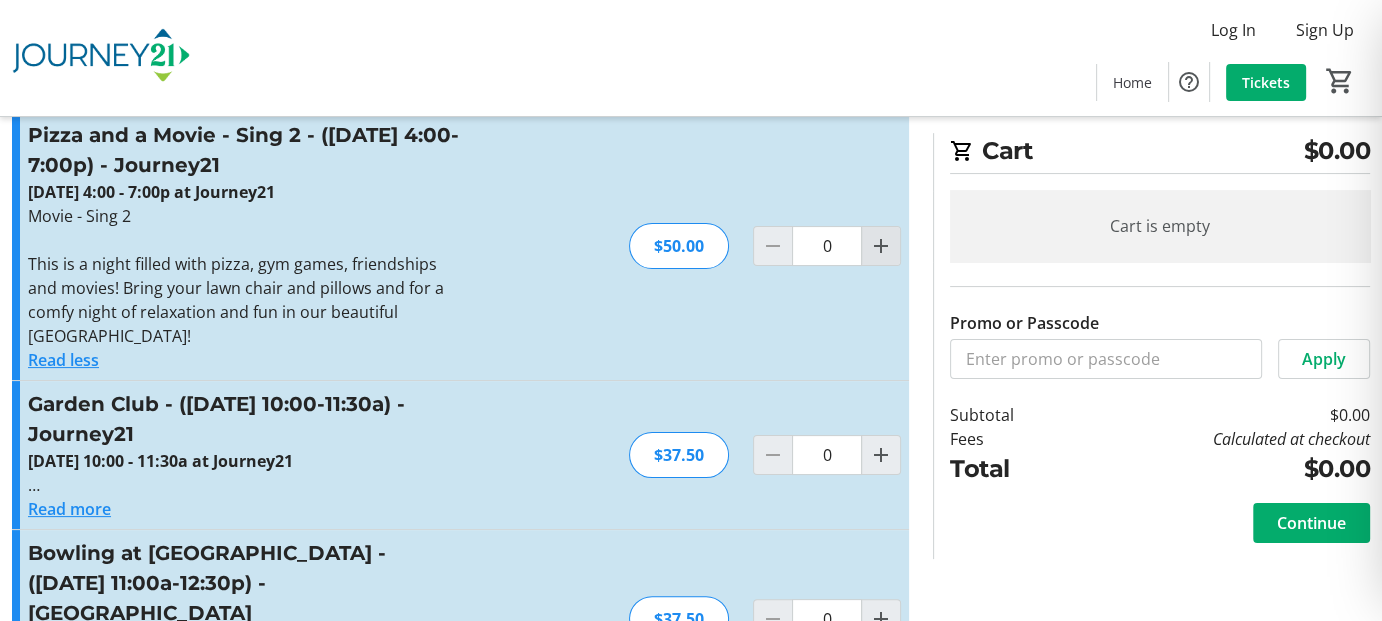 click 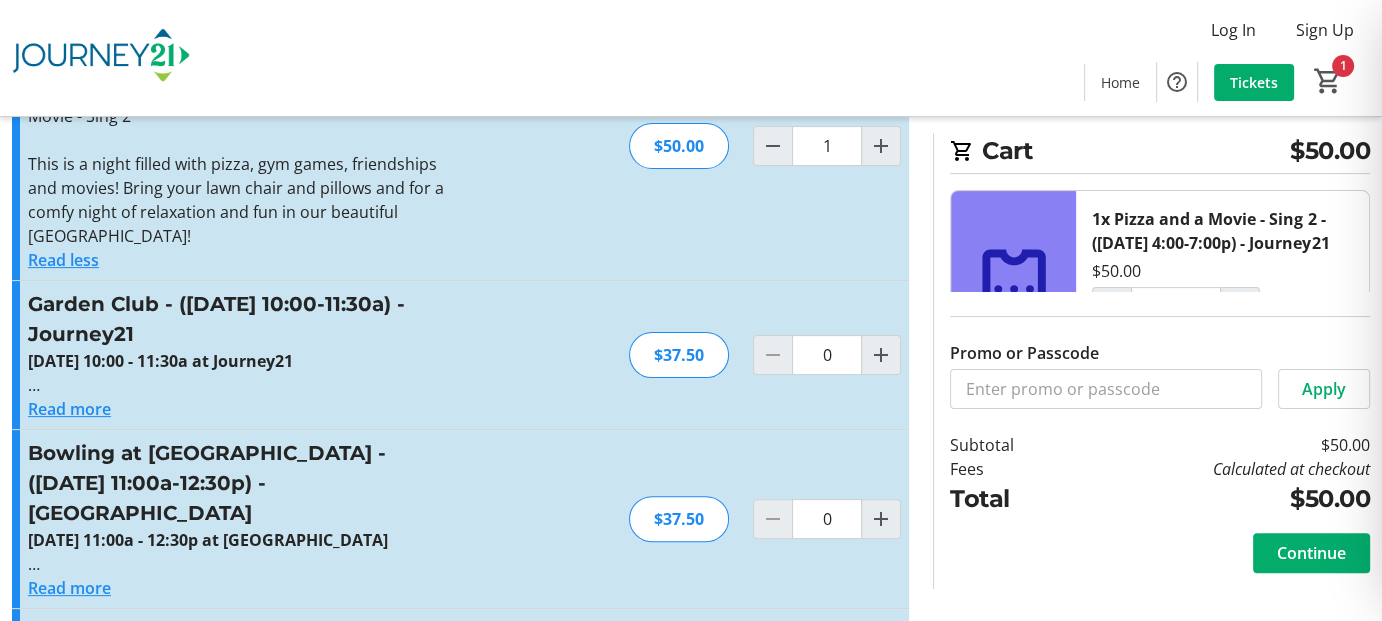 scroll, scrollTop: 600, scrollLeft: 0, axis: vertical 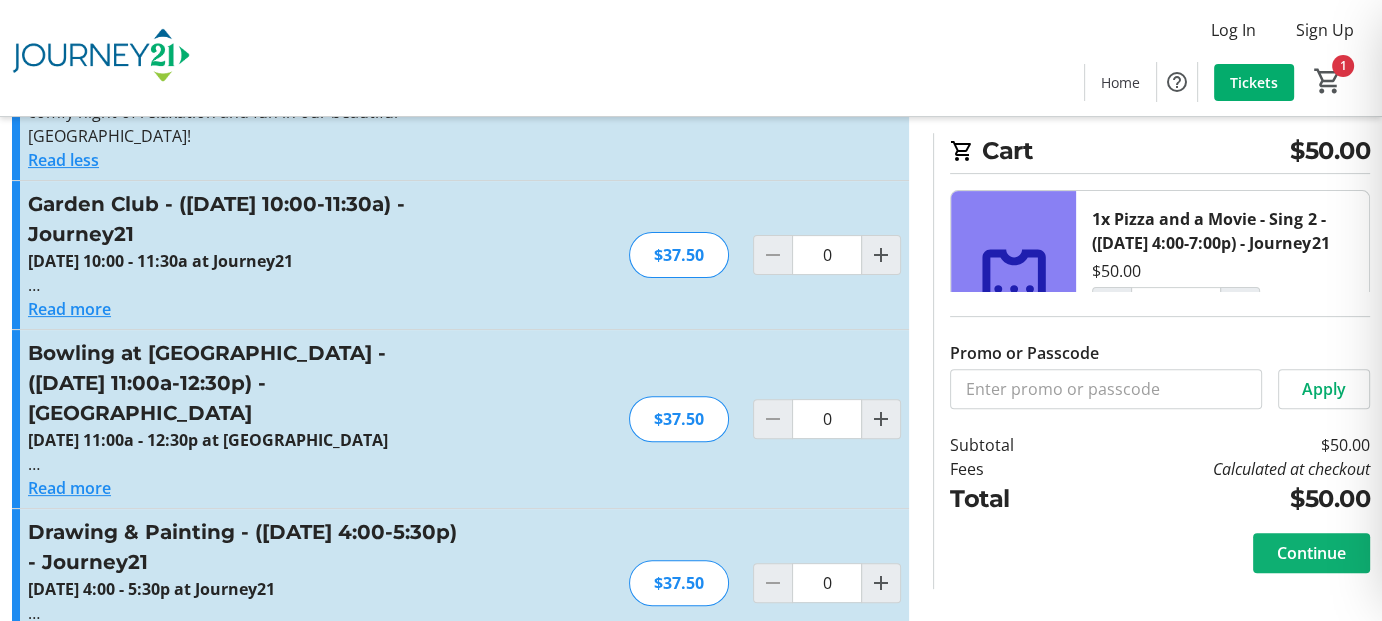 click on "Continue" 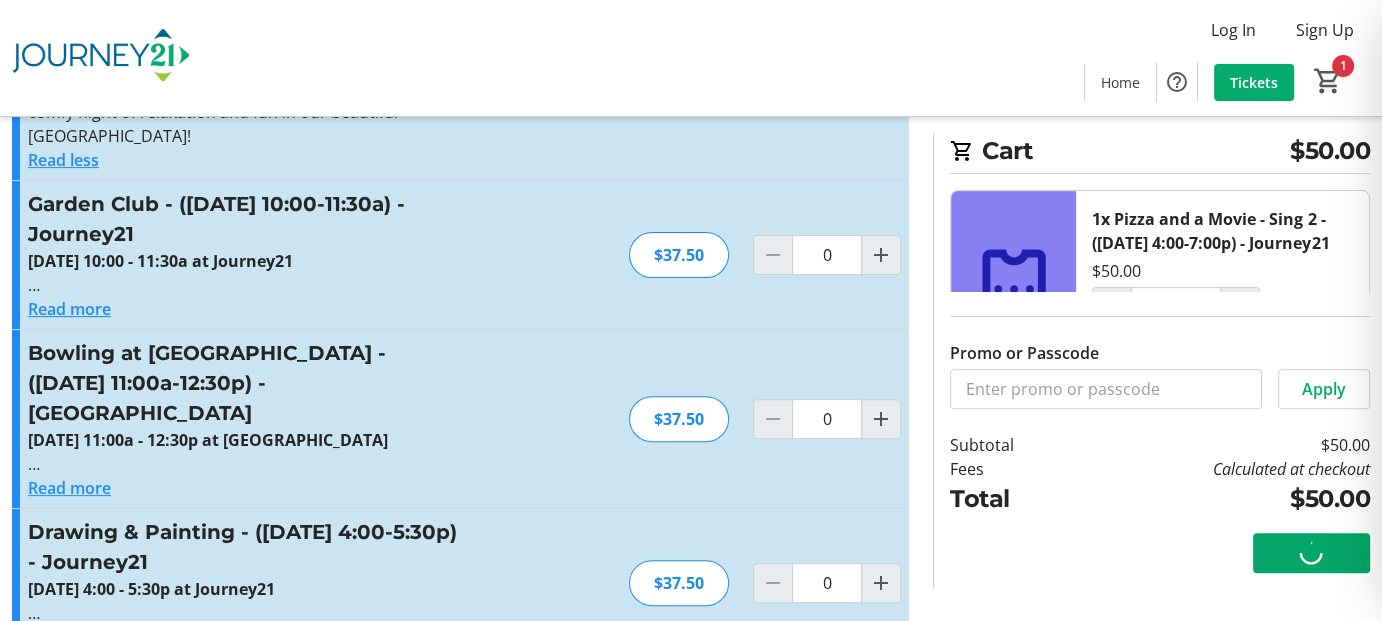 scroll, scrollTop: 0, scrollLeft: 0, axis: both 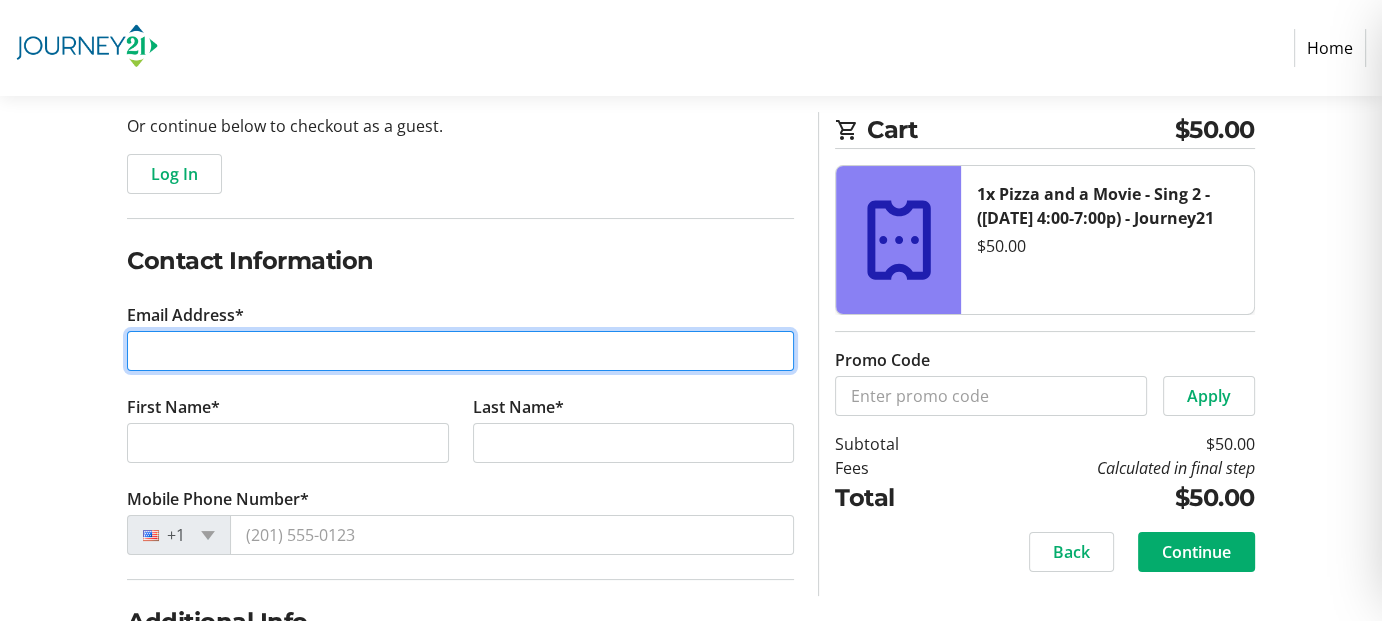 click on "Email Address*" at bounding box center [460, 351] 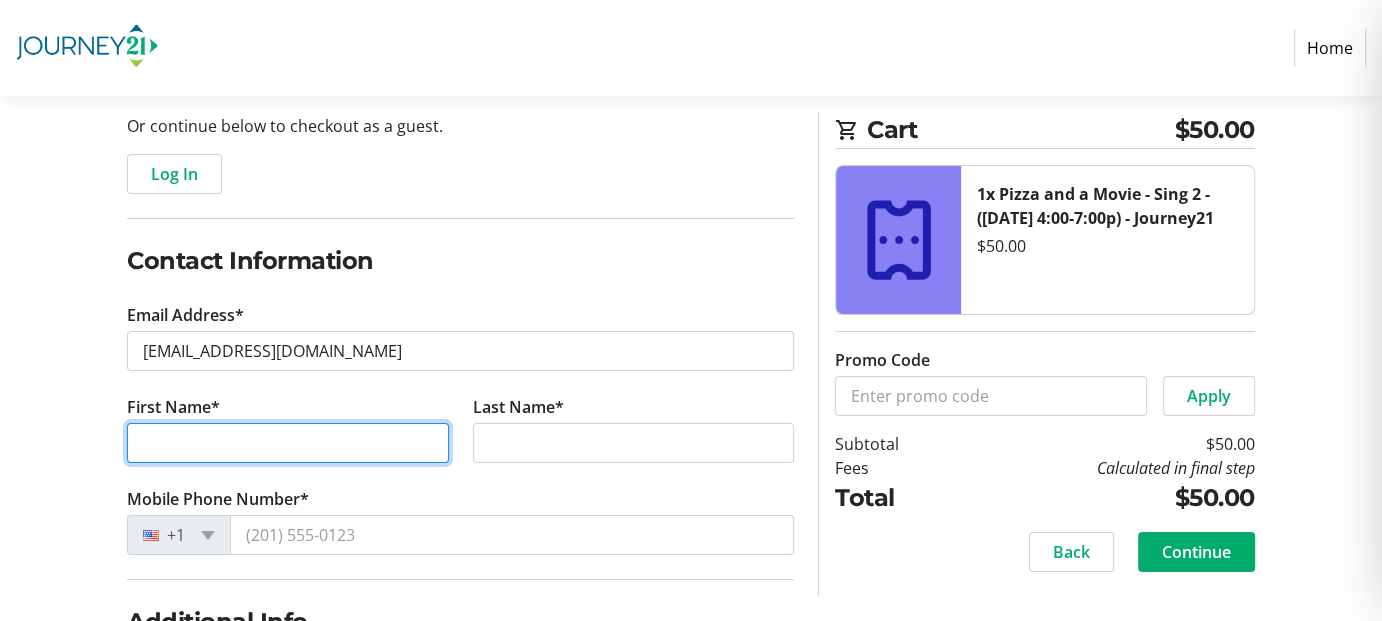 type on "[PERSON_NAME]" 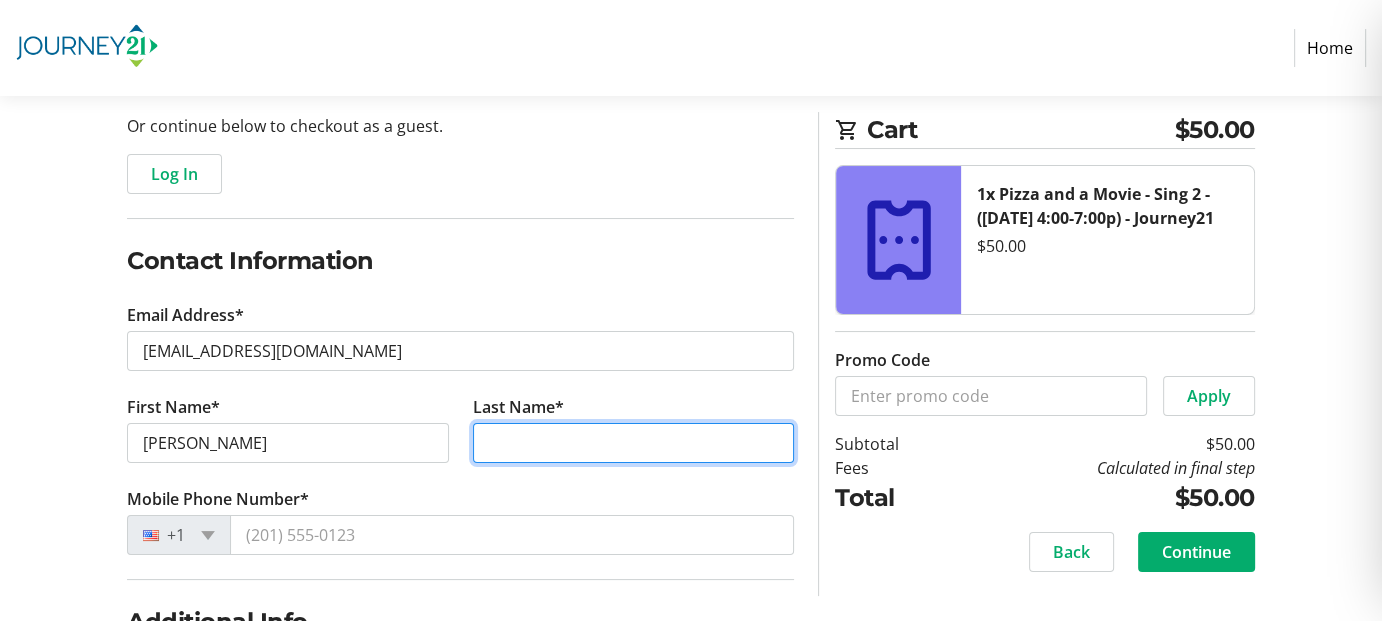 type on "[GEOGRAPHIC_DATA]" 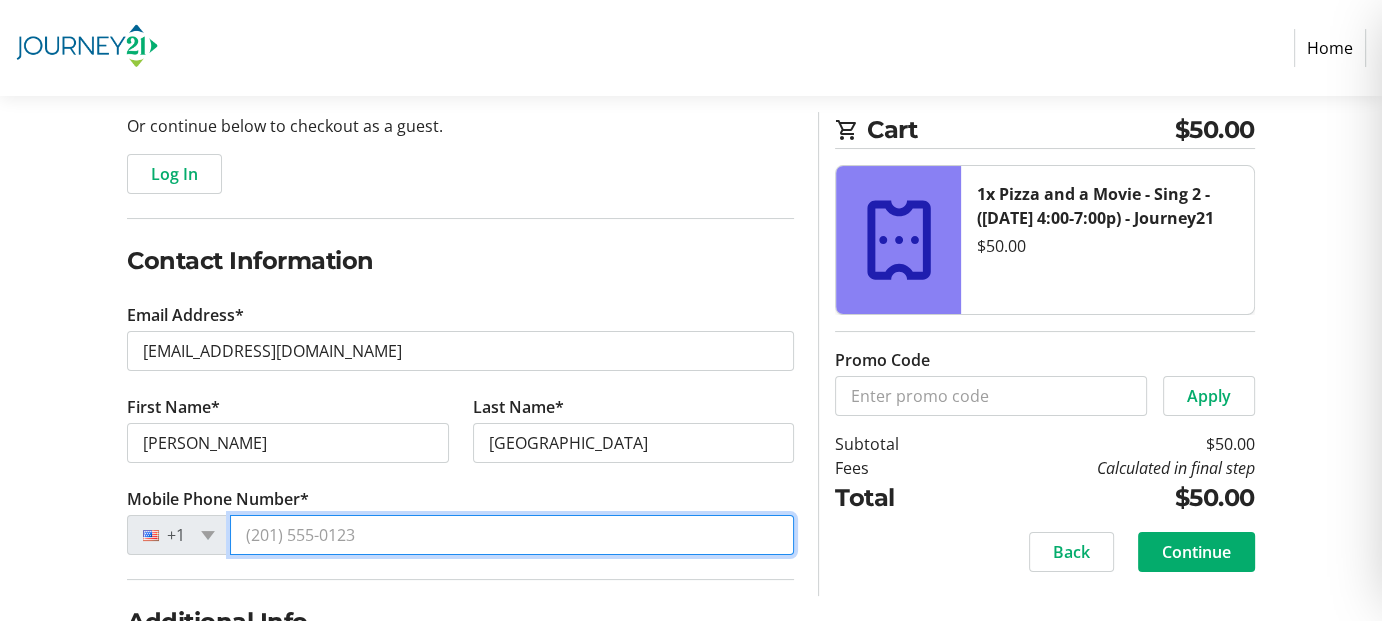 type on "[PHONE_NUMBER]" 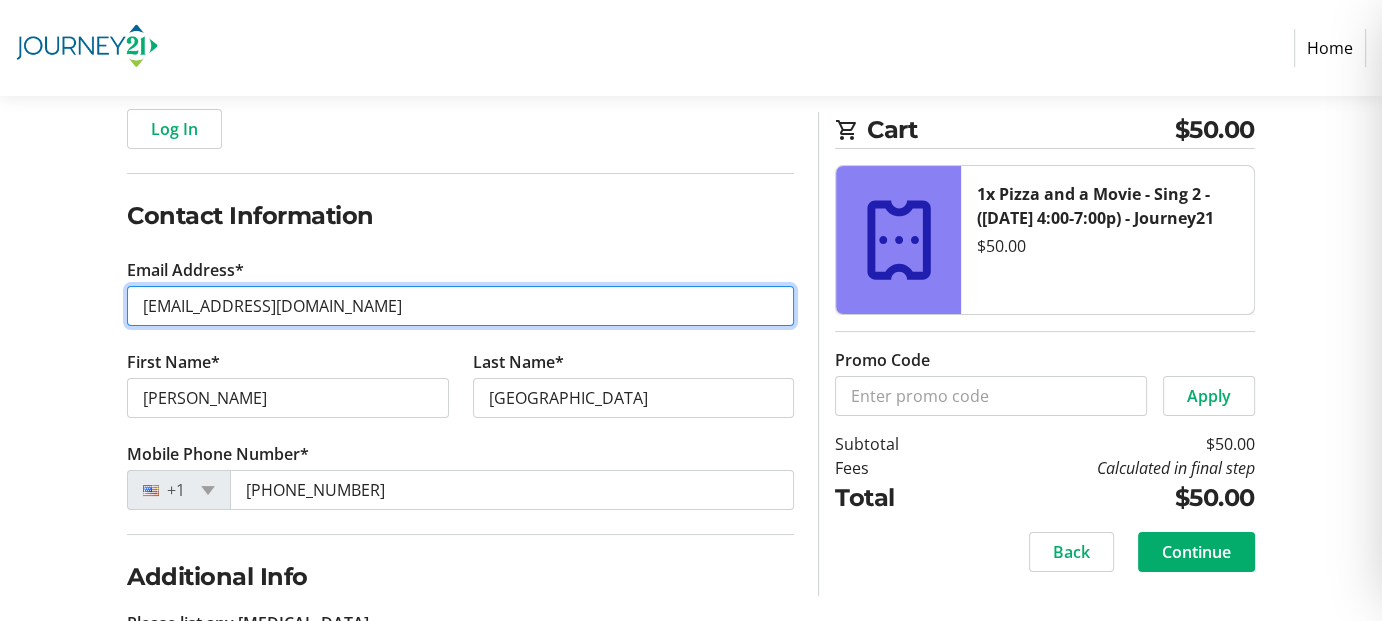 scroll, scrollTop: 248, scrollLeft: 0, axis: vertical 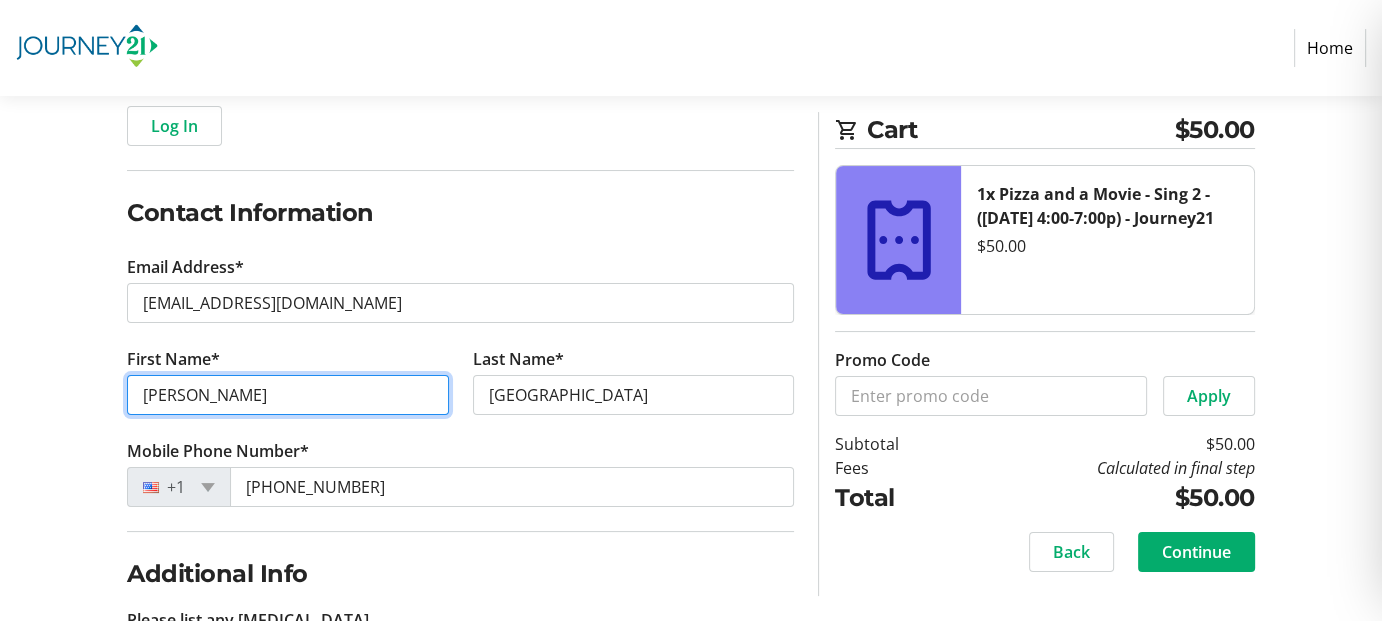 drag, startPoint x: 240, startPoint y: 399, endPoint x: 111, endPoint y: 391, distance: 129.24782 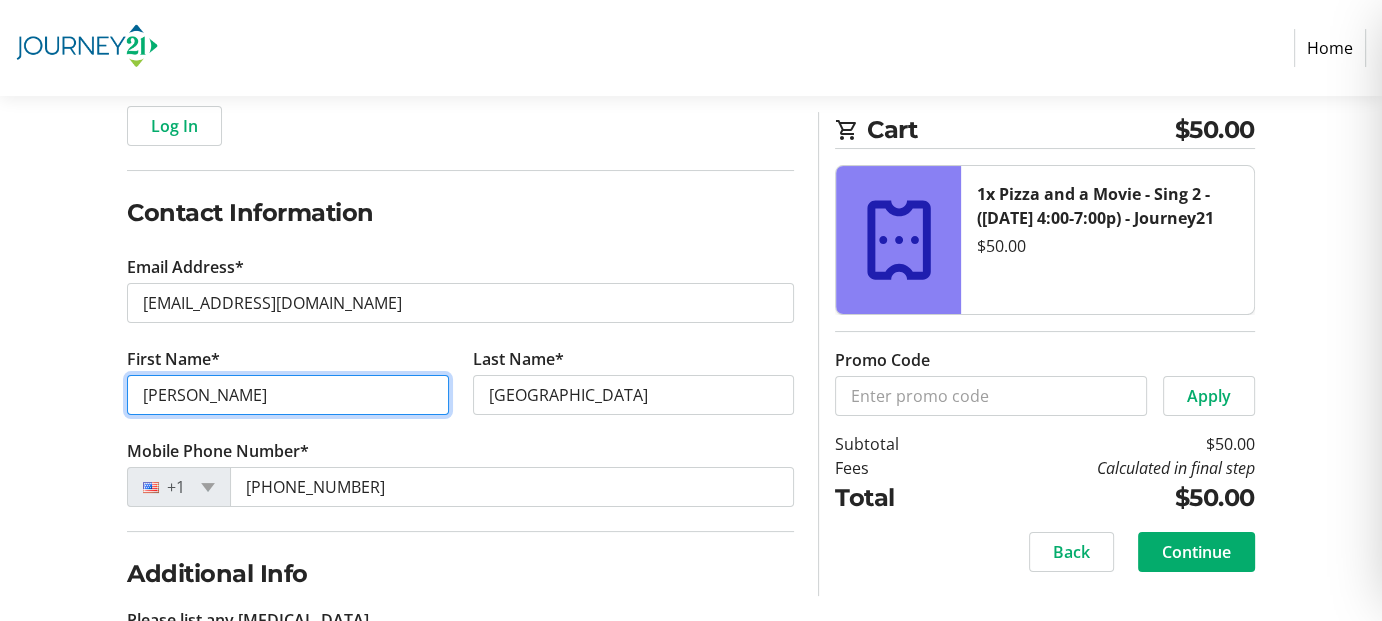click on "Log In to Your Account (Optional) Or continue below to checkout as a guest.  Log In  Contact Information Email Address* [EMAIL_ADDRESS][DOMAIN_NAME] First Name* [PERSON_NAME] Last Name* [GEOGRAPHIC_DATA]  Mobile Phone Number*  [PHONE_NUMBER] Additional Info  Please list any [MEDICAL_DATA]  Cart $50.00 1x Pizza and a Movie - Sing 2 - ([DATE] 4:00-7:00p) - Journey21  $50.00  Promo Code  Apply  Subtotal  $50.00  Fees  Calculated in final step  Total  $50.00   Back   Continue" 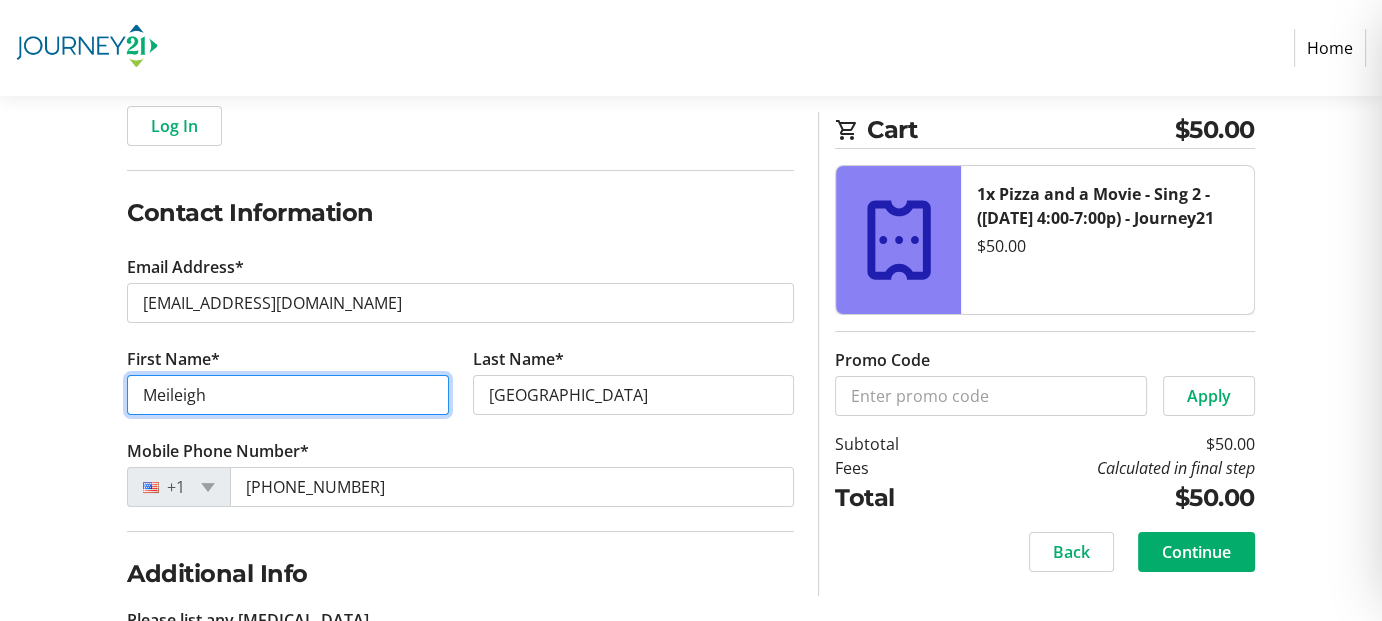 type on "Meileigh" 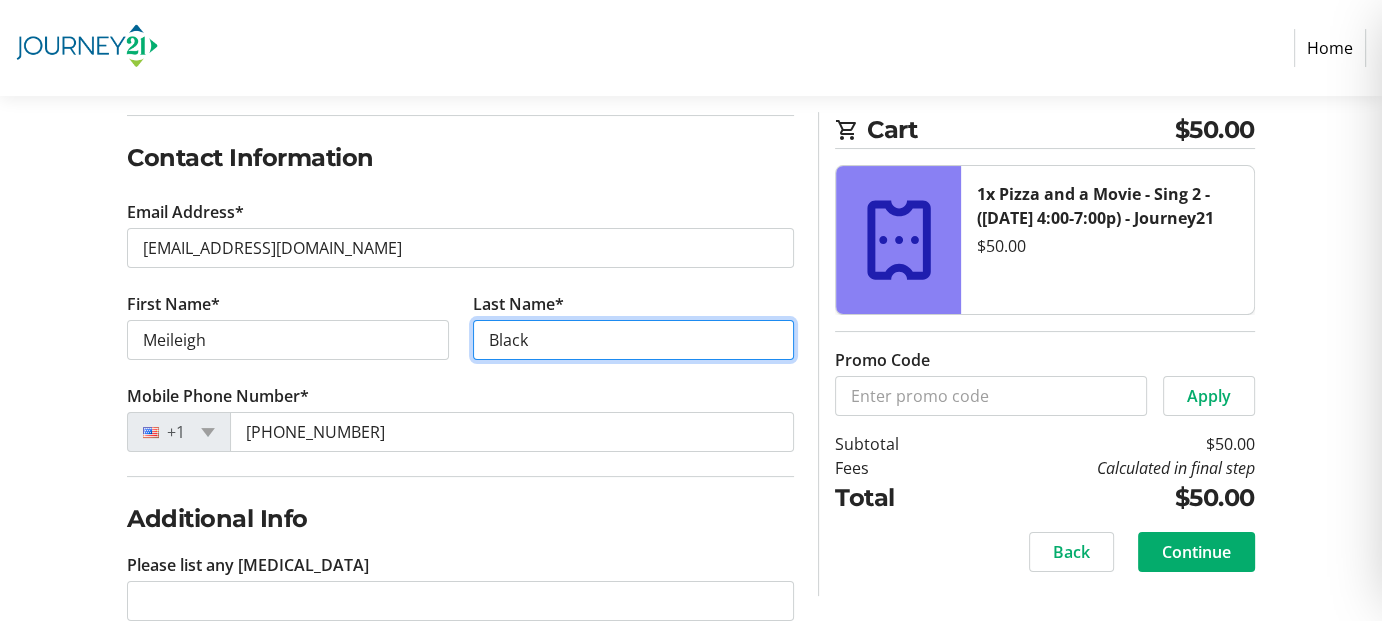 scroll, scrollTop: 348, scrollLeft: 0, axis: vertical 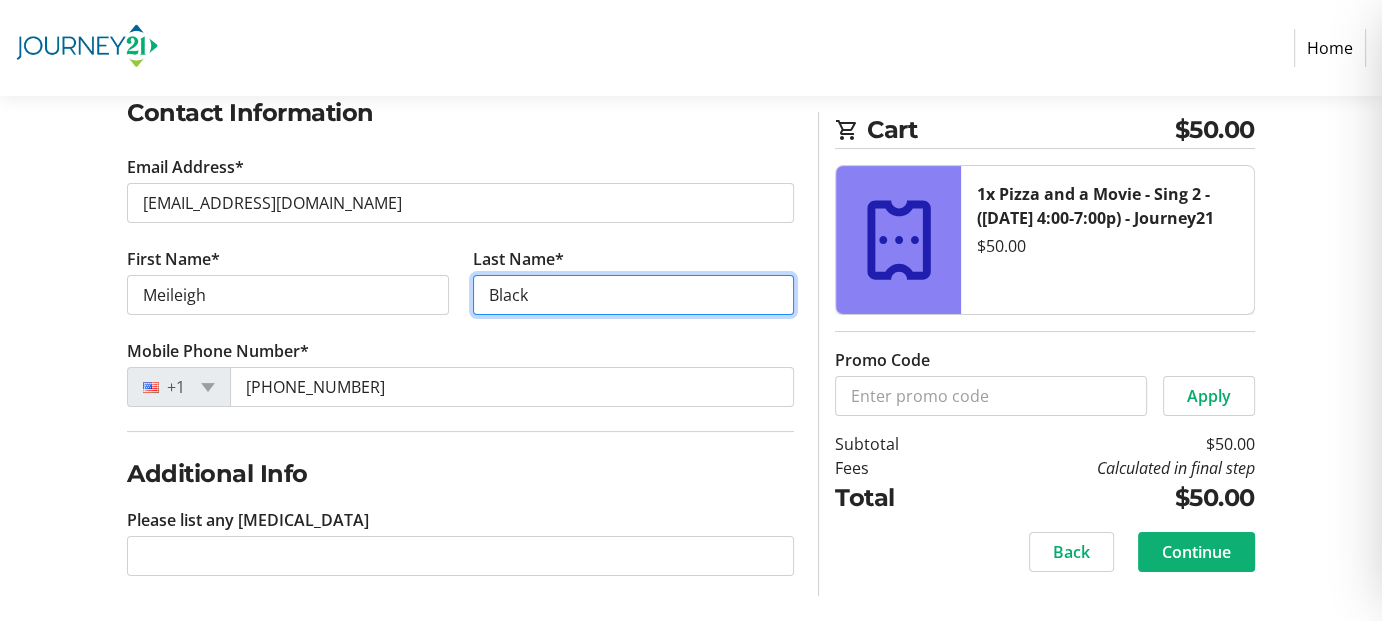 type on "Black" 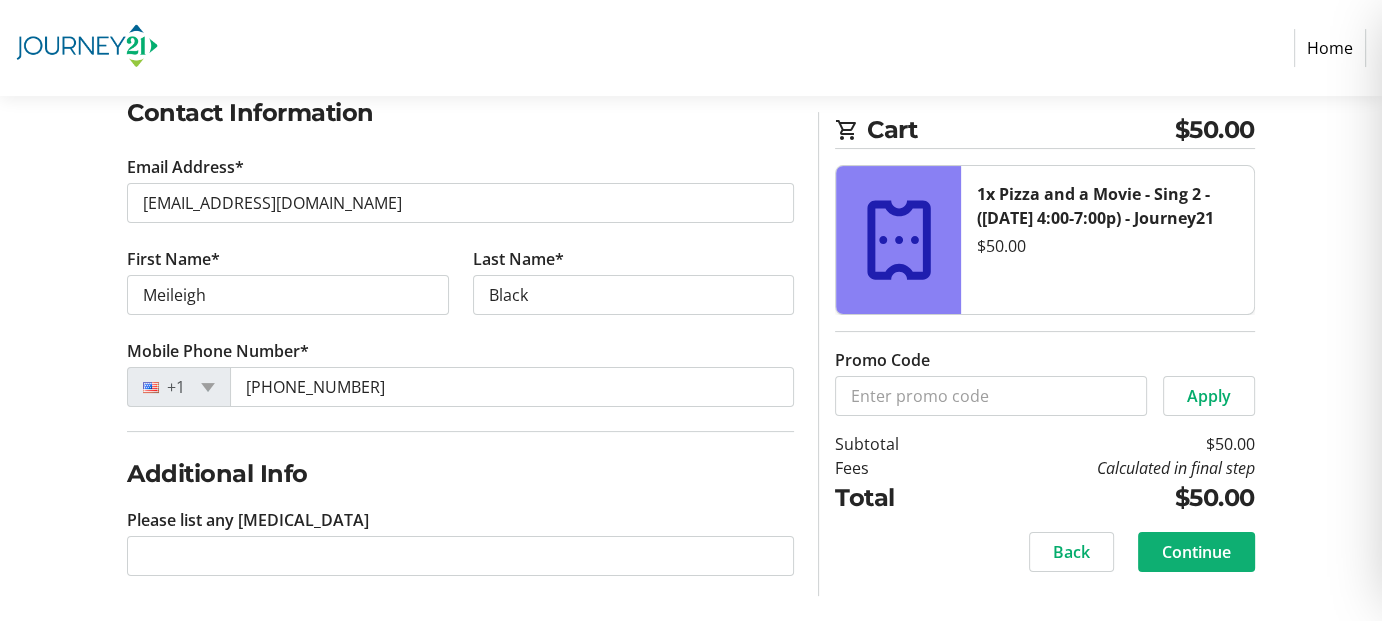 click on "Continue" 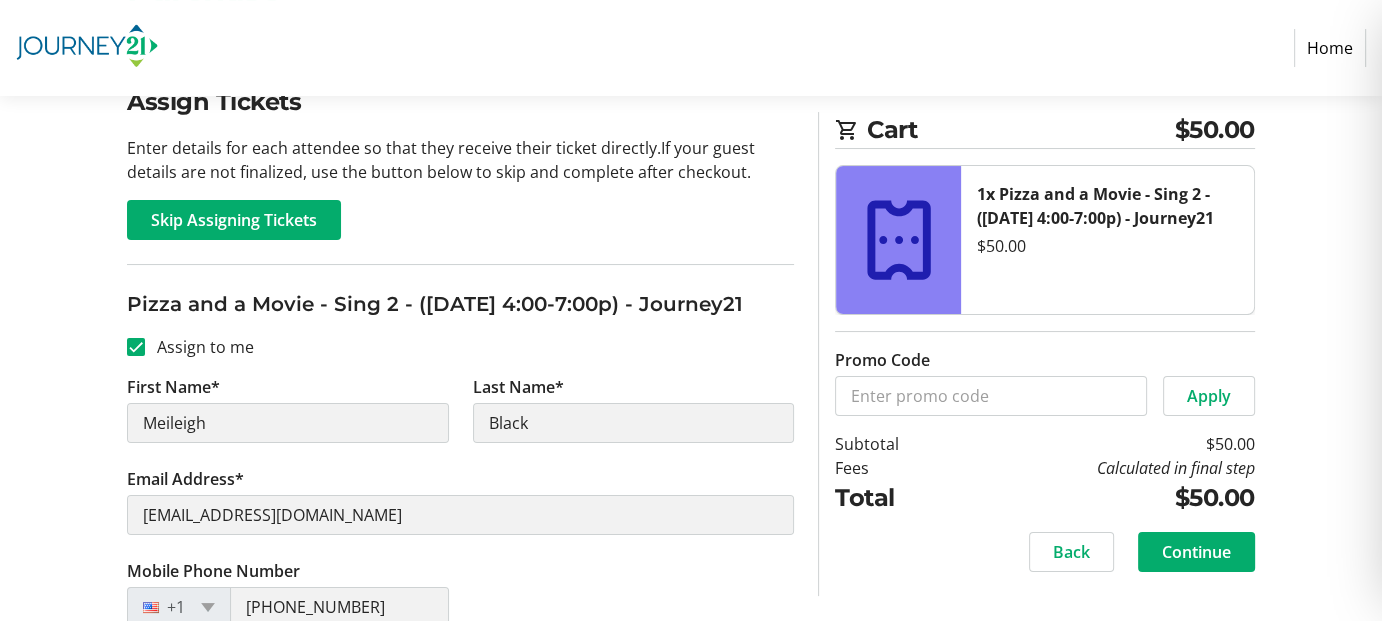 scroll, scrollTop: 198, scrollLeft: 0, axis: vertical 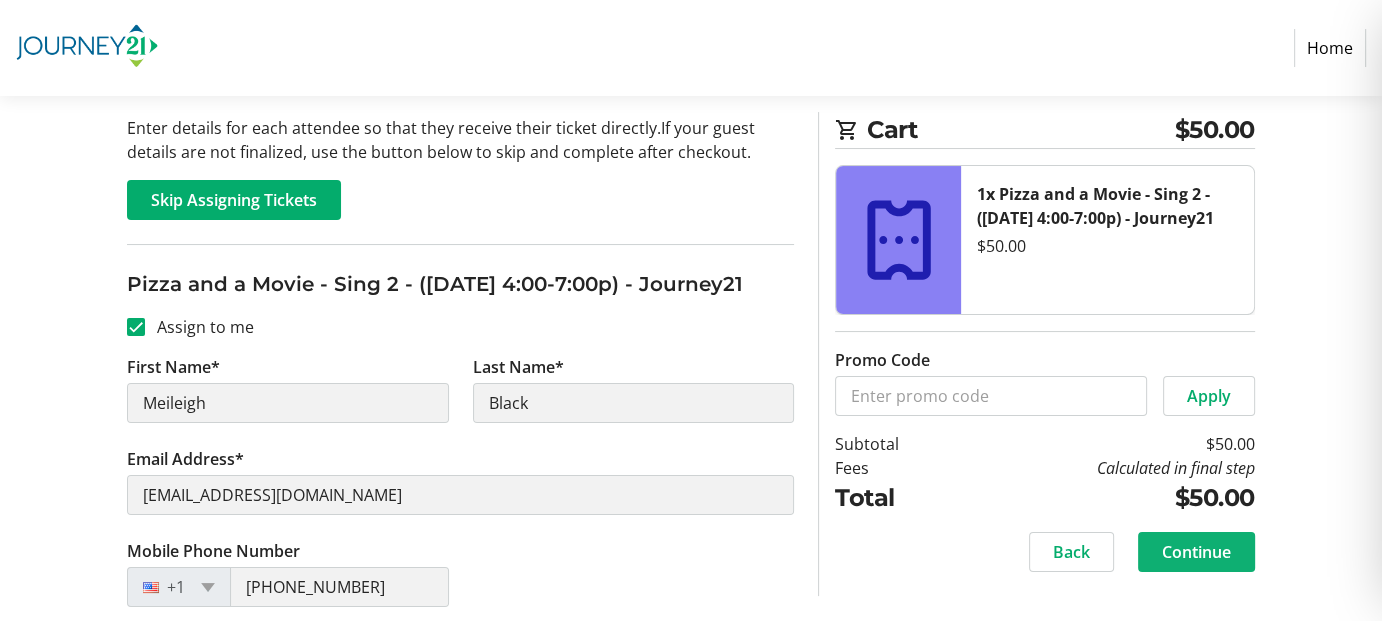 click on "Continue" 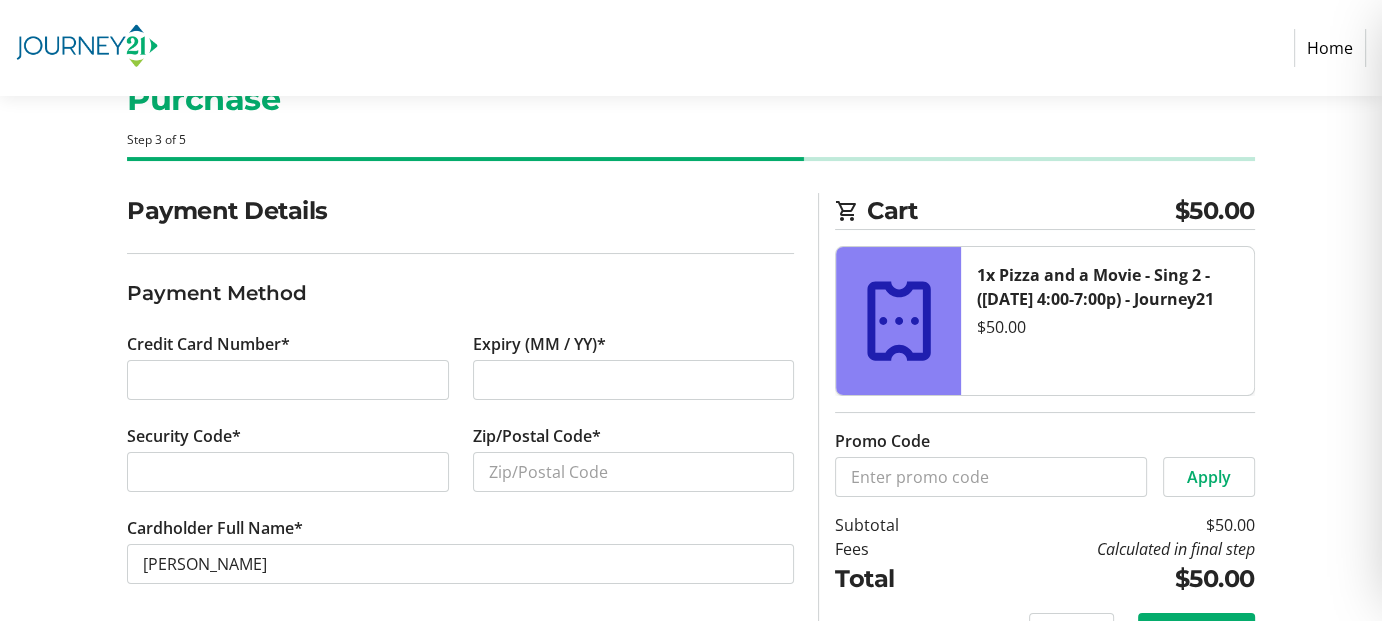 scroll, scrollTop: 100, scrollLeft: 0, axis: vertical 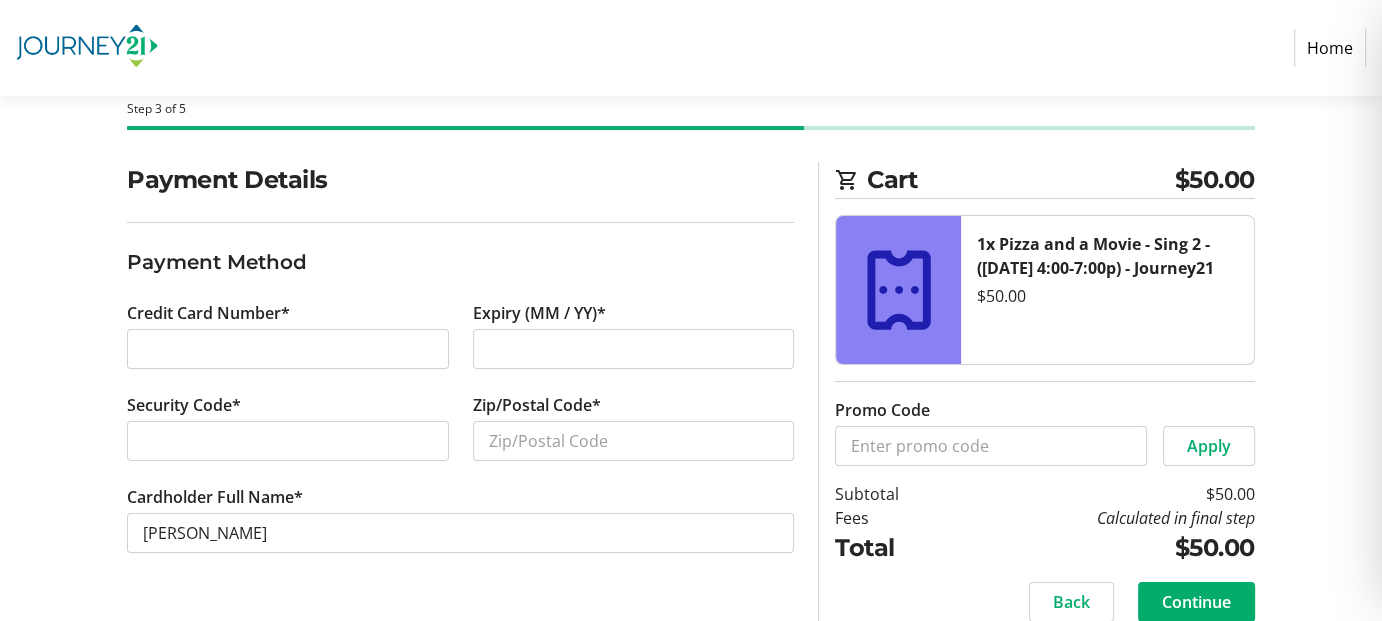 click at bounding box center (288, 349) 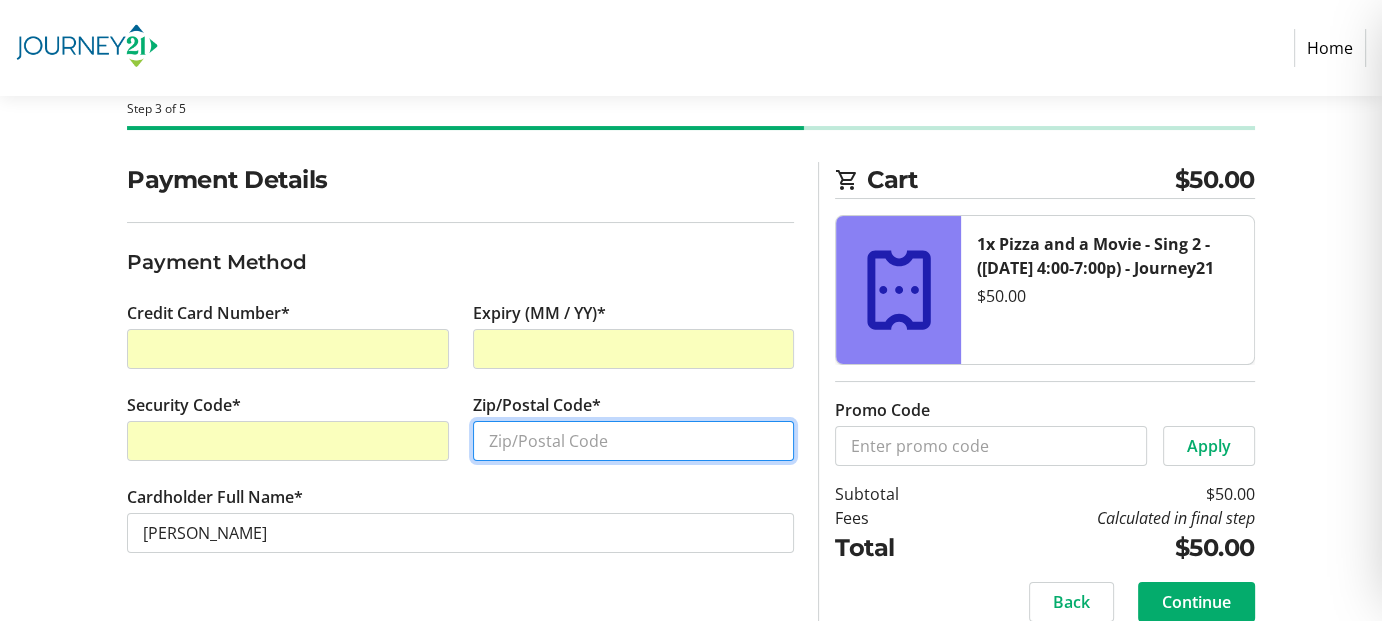 click on "Zip/Postal Code*" at bounding box center (634, 441) 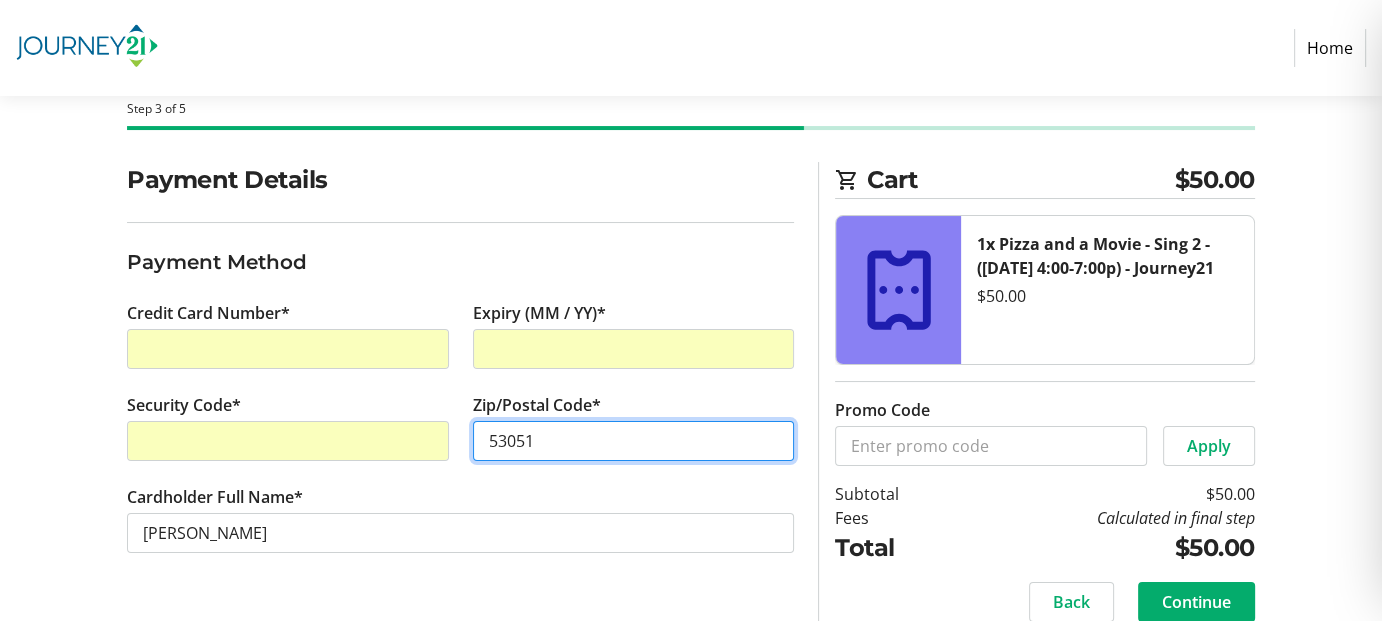 type on "53051" 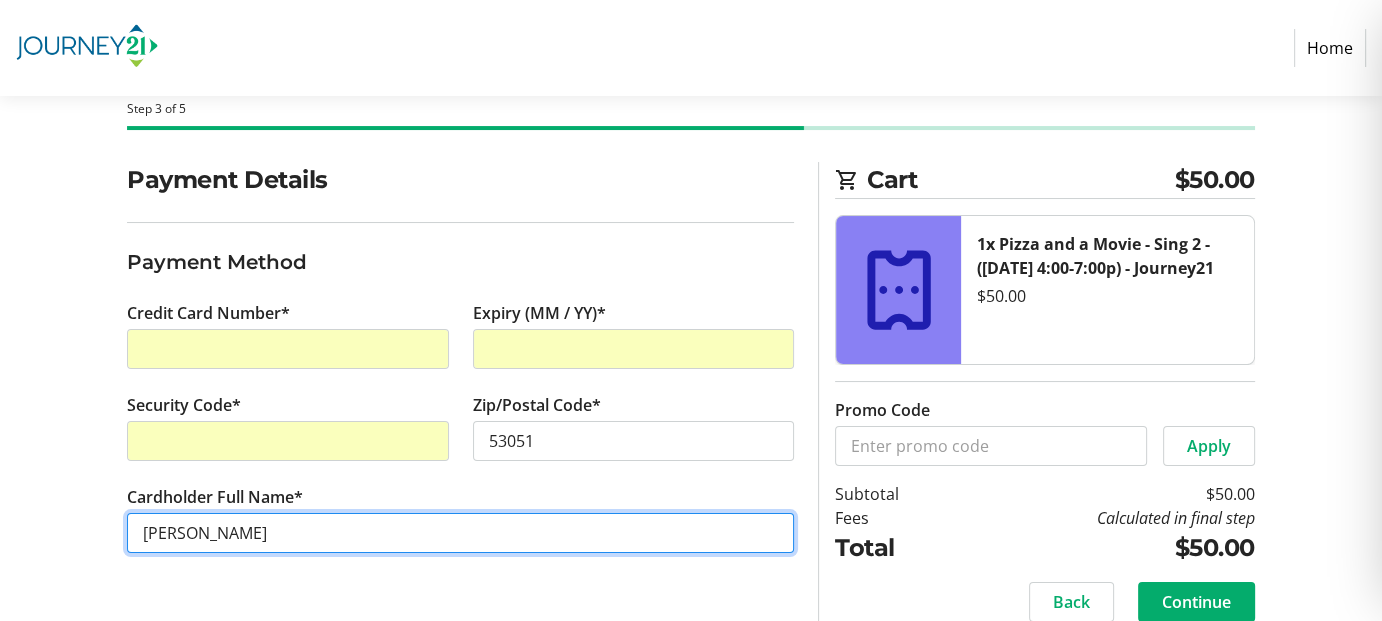drag, startPoint x: 117, startPoint y: 520, endPoint x: 85, endPoint y: 520, distance: 32 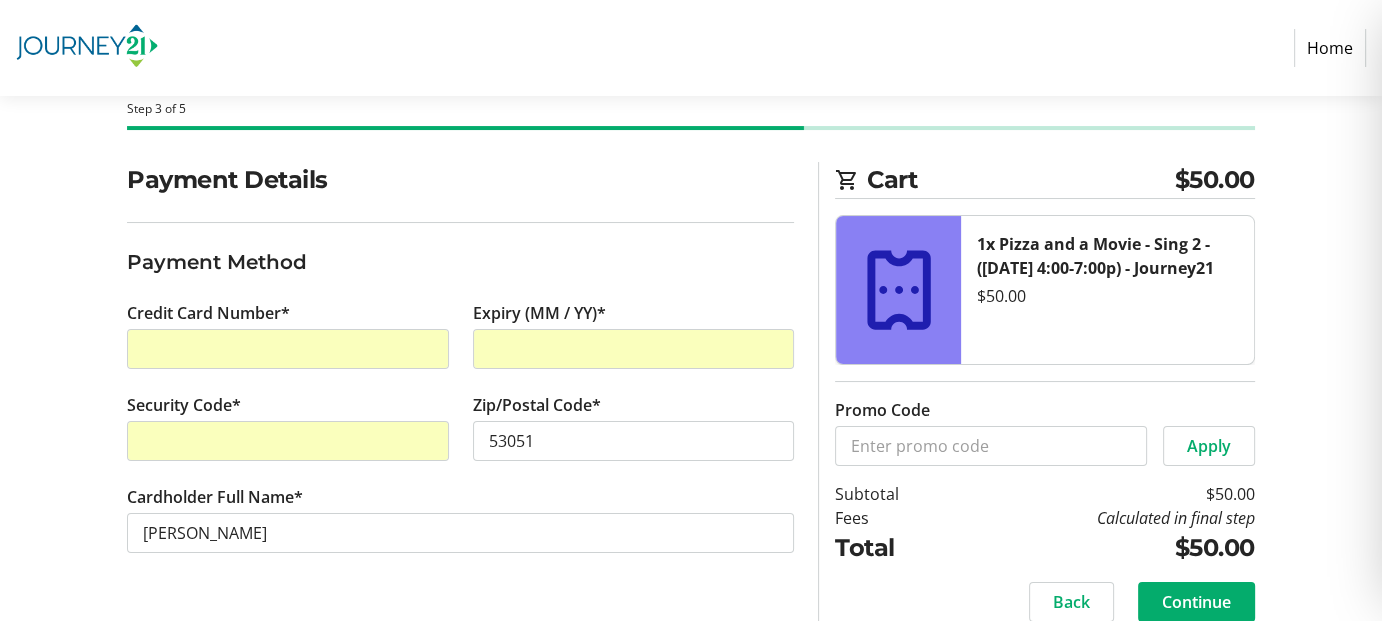 click on "Payment Details Payment Method Credit Card Number* Expiry (MM / YY)* Security Code* Zip/Postal Code* 53051 Cardholder Full Name* [PERSON_NAME][GEOGRAPHIC_DATA]" 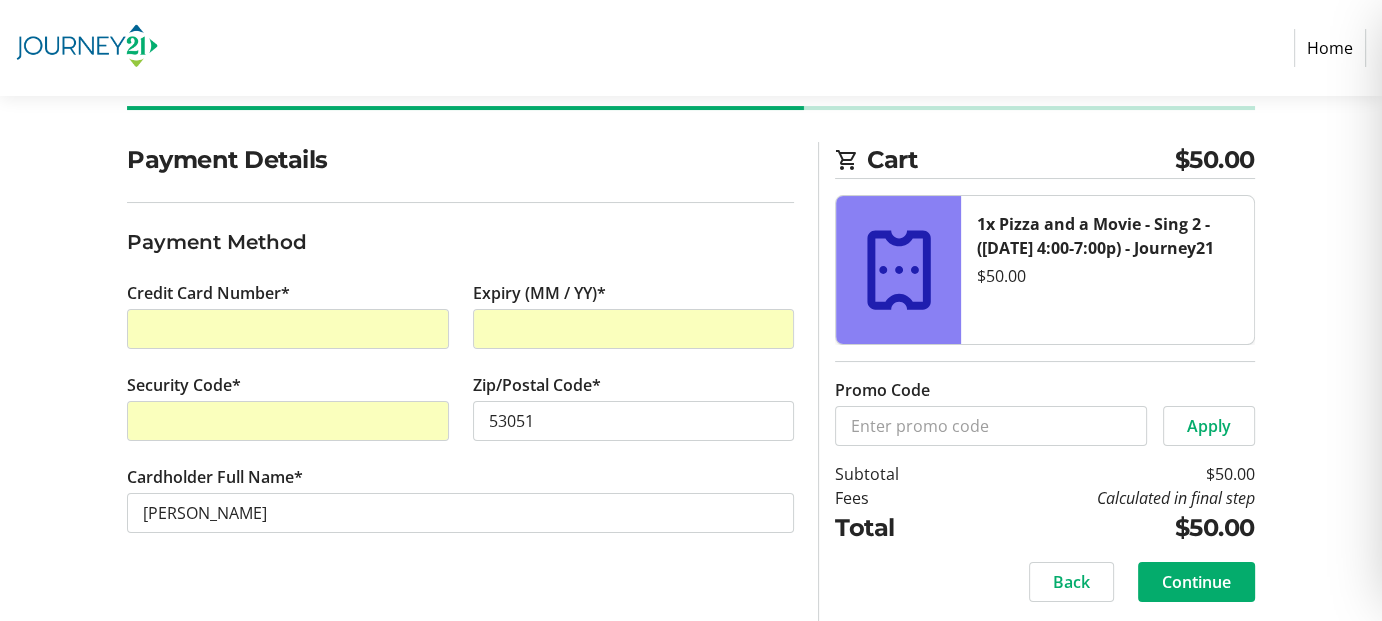 scroll, scrollTop: 123, scrollLeft: 0, axis: vertical 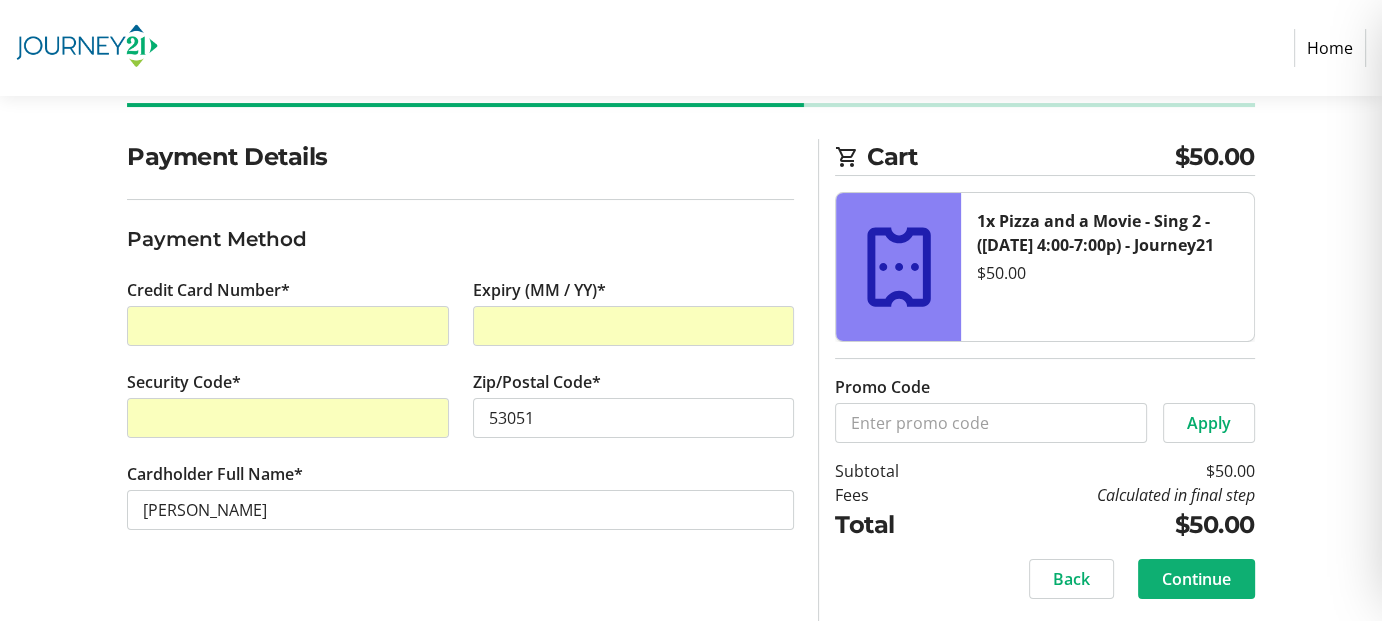 click on "Continue" 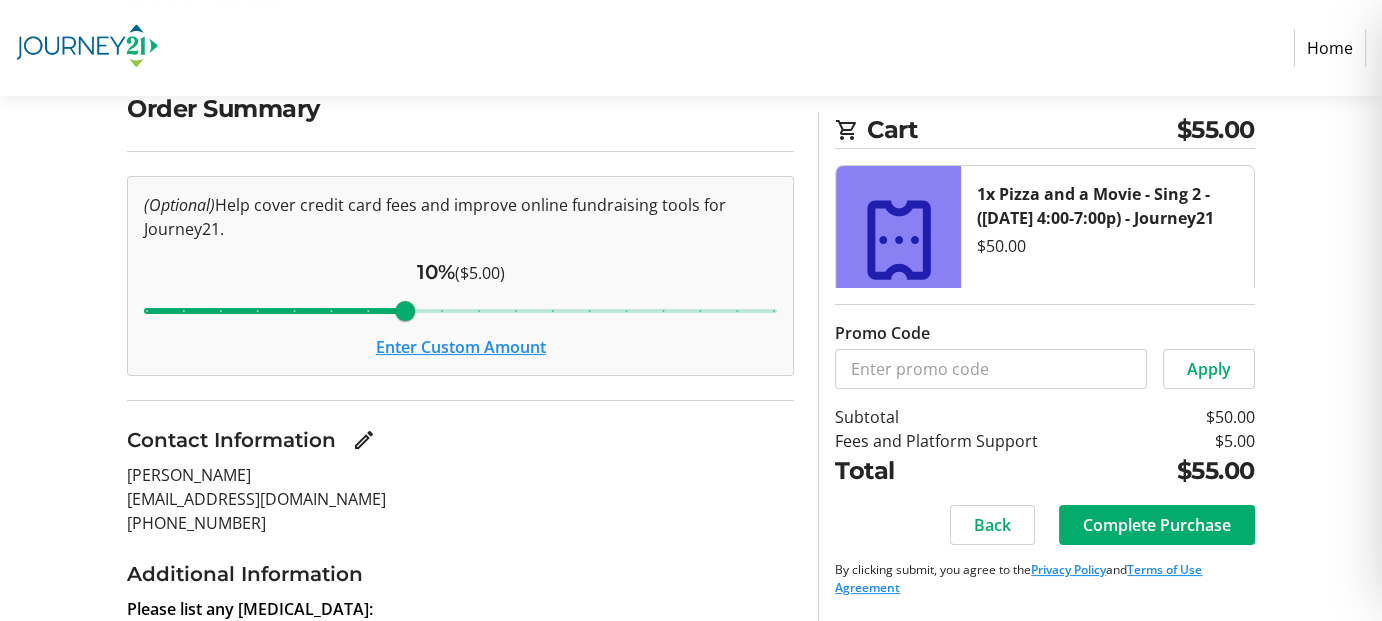 scroll, scrollTop: 200, scrollLeft: 0, axis: vertical 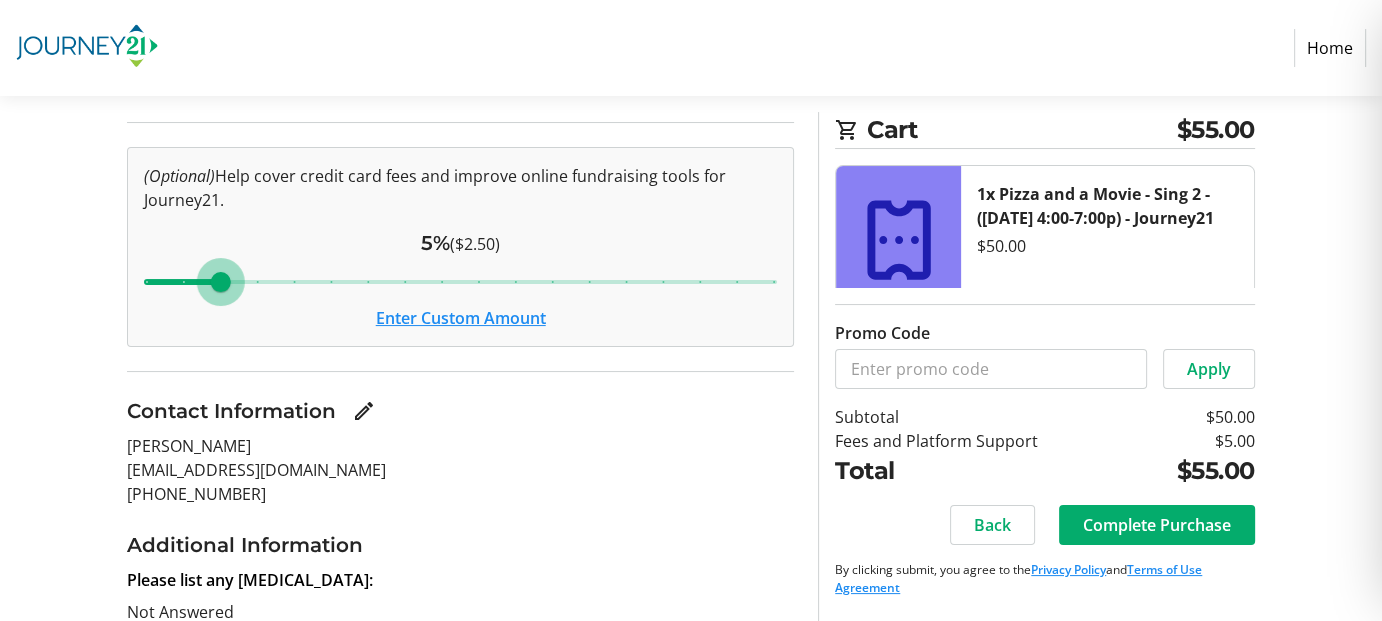 drag, startPoint x: 406, startPoint y: 284, endPoint x: 224, endPoint y: 282, distance: 182.01099 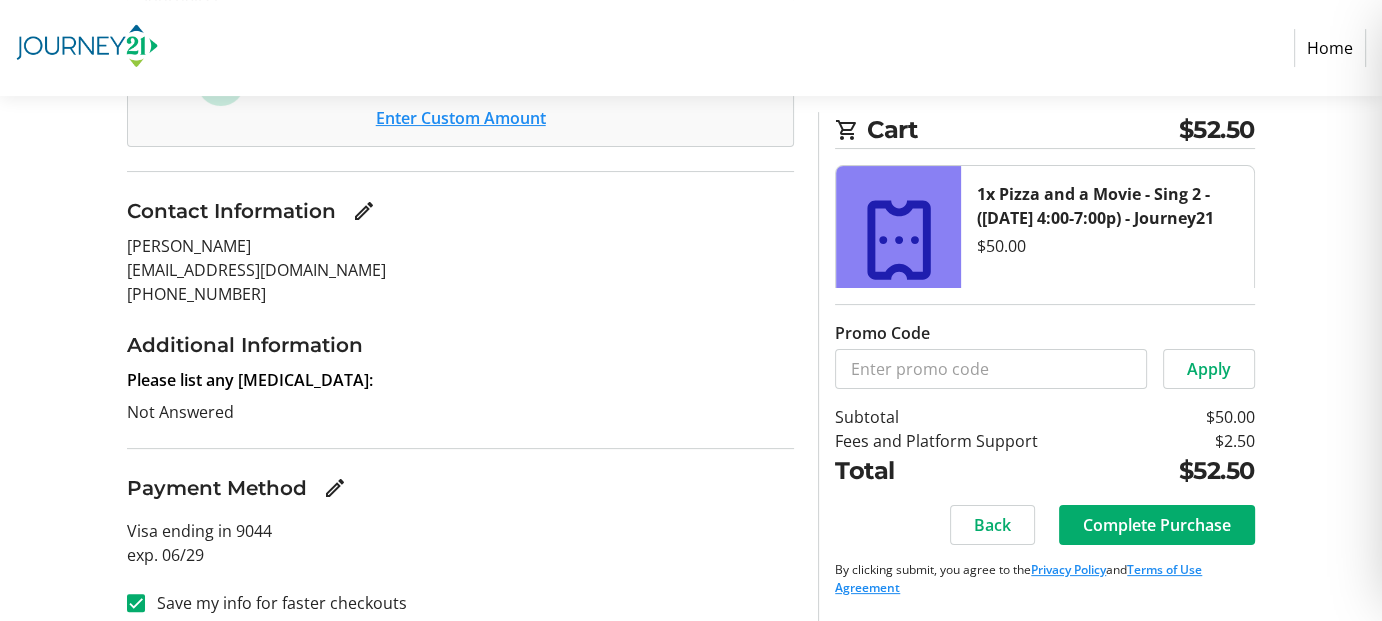 scroll, scrollTop: 416, scrollLeft: 0, axis: vertical 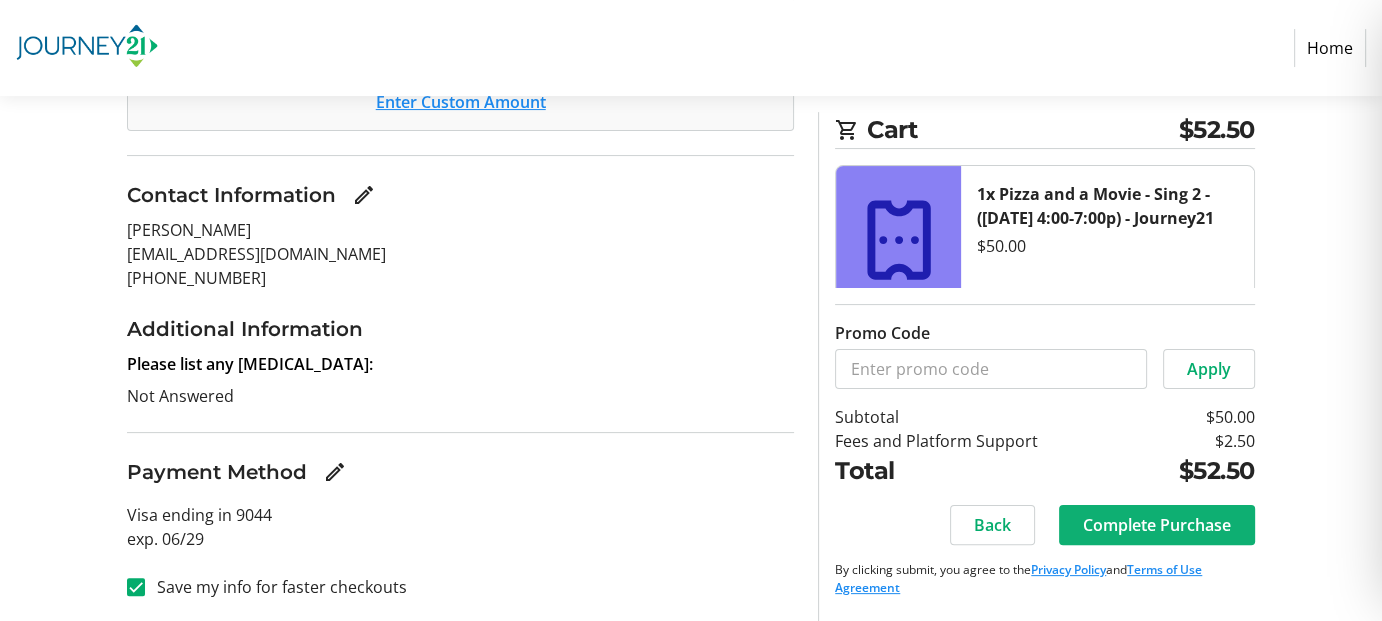 click on "Complete Purchase" 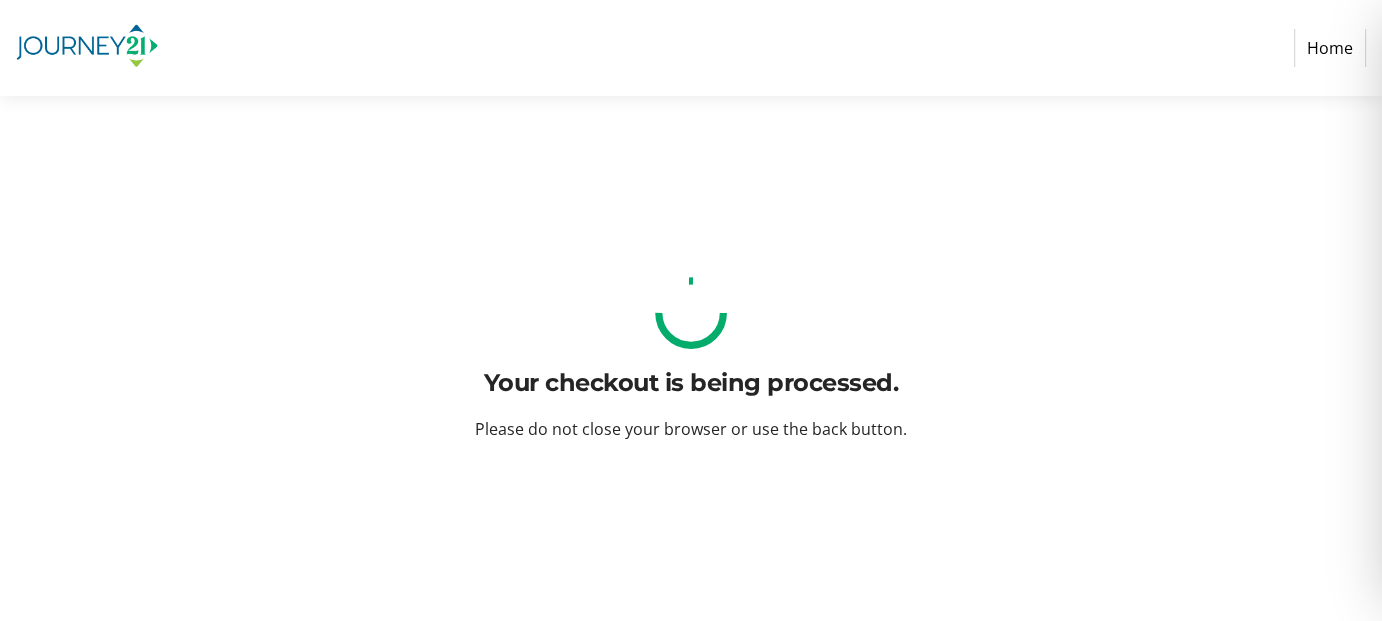 scroll, scrollTop: 0, scrollLeft: 0, axis: both 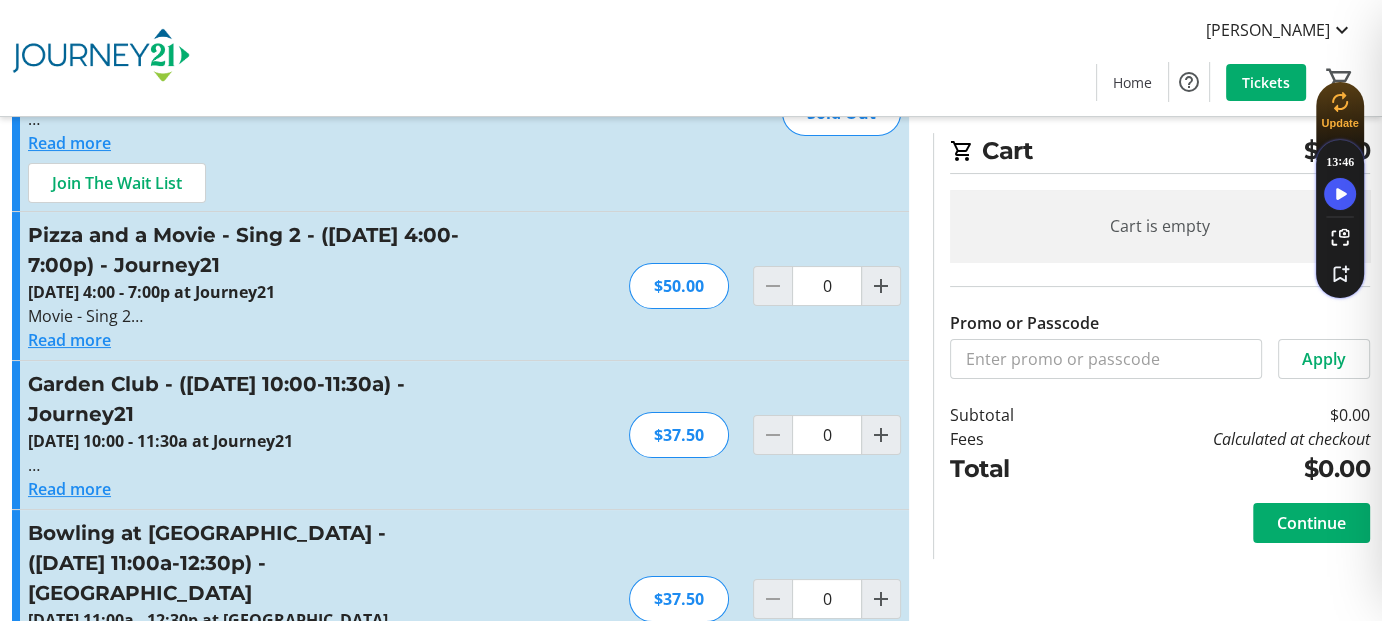 click on "Read more" 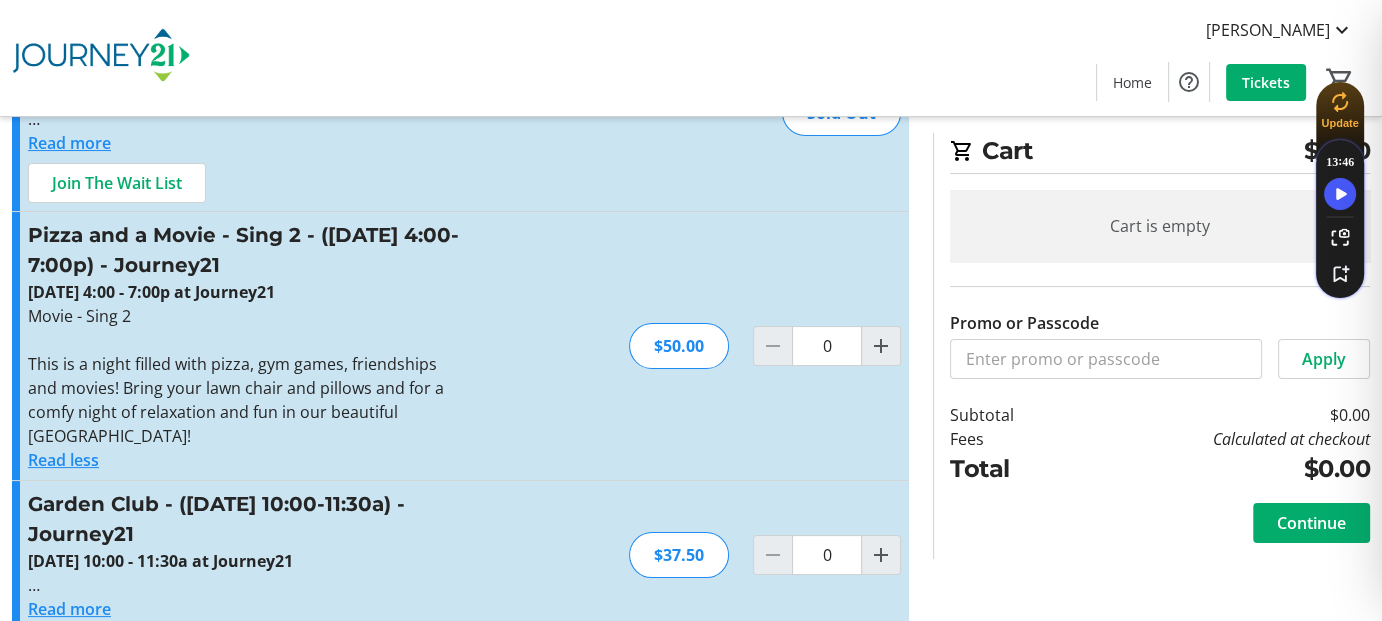click on "Meileigh Black  Home  Tickets  0" 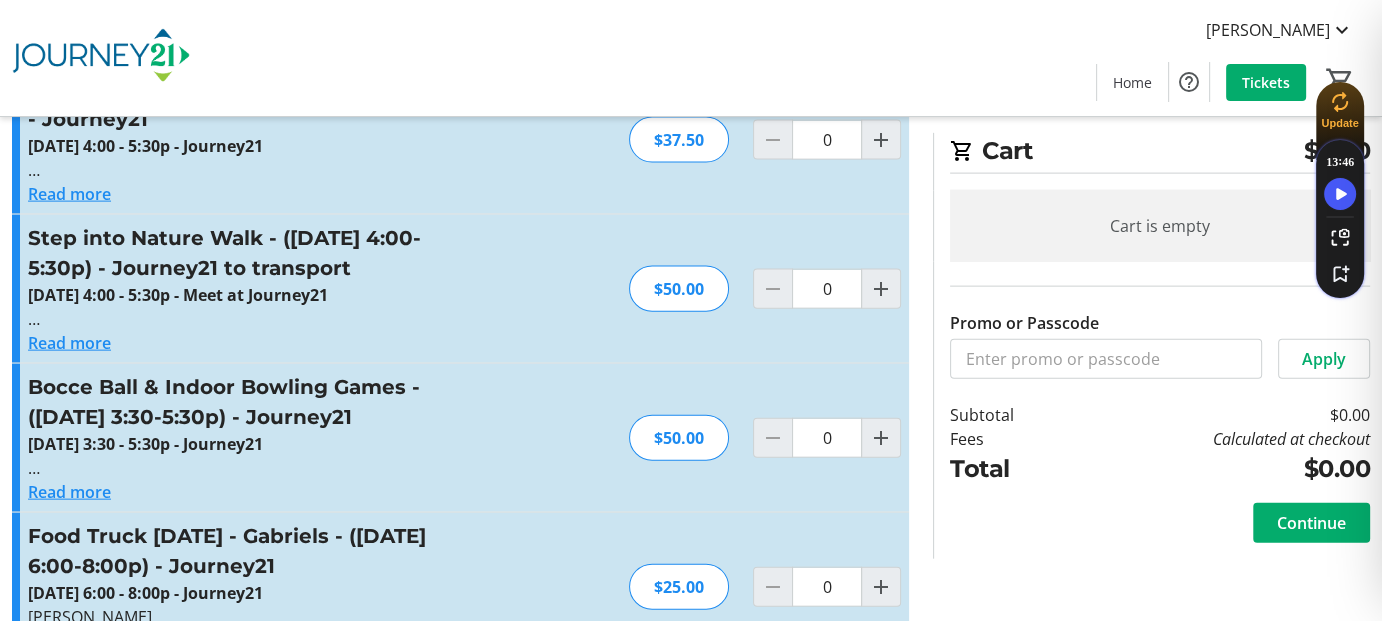 scroll, scrollTop: 4600, scrollLeft: 0, axis: vertical 